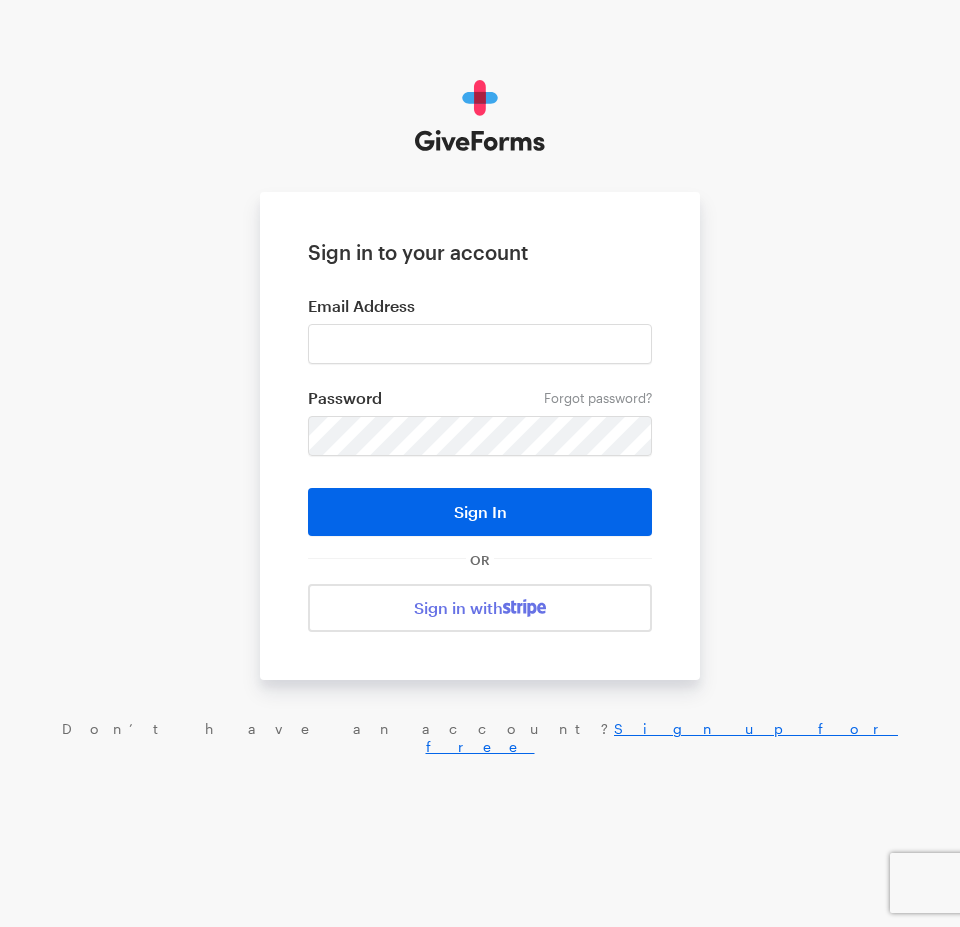 scroll, scrollTop: 0, scrollLeft: 0, axis: both 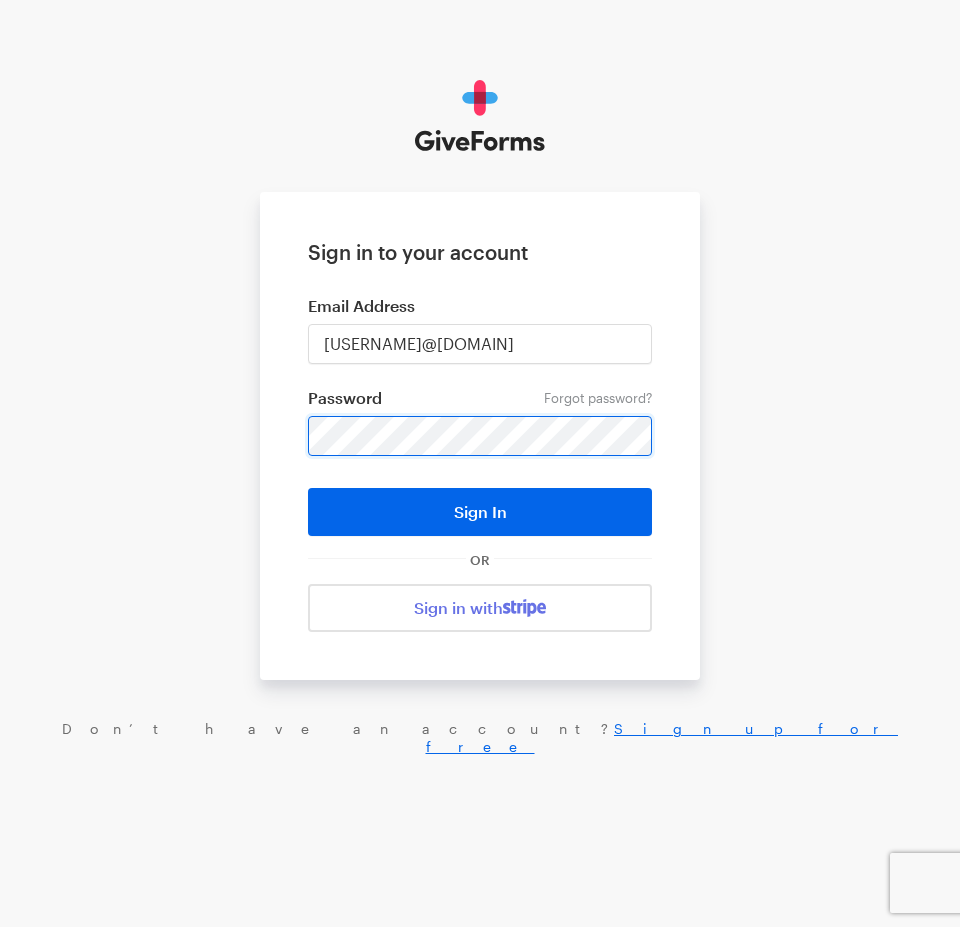 click on "Sign In" at bounding box center [480, 512] 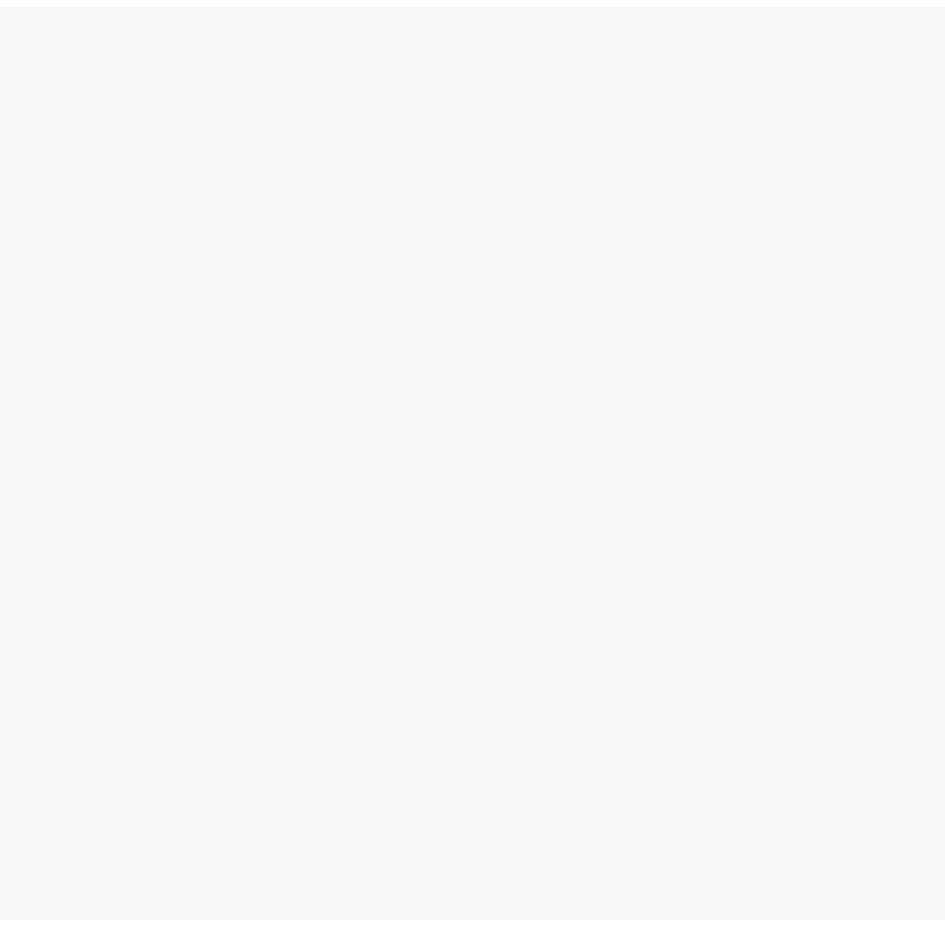 scroll, scrollTop: 0, scrollLeft: 0, axis: both 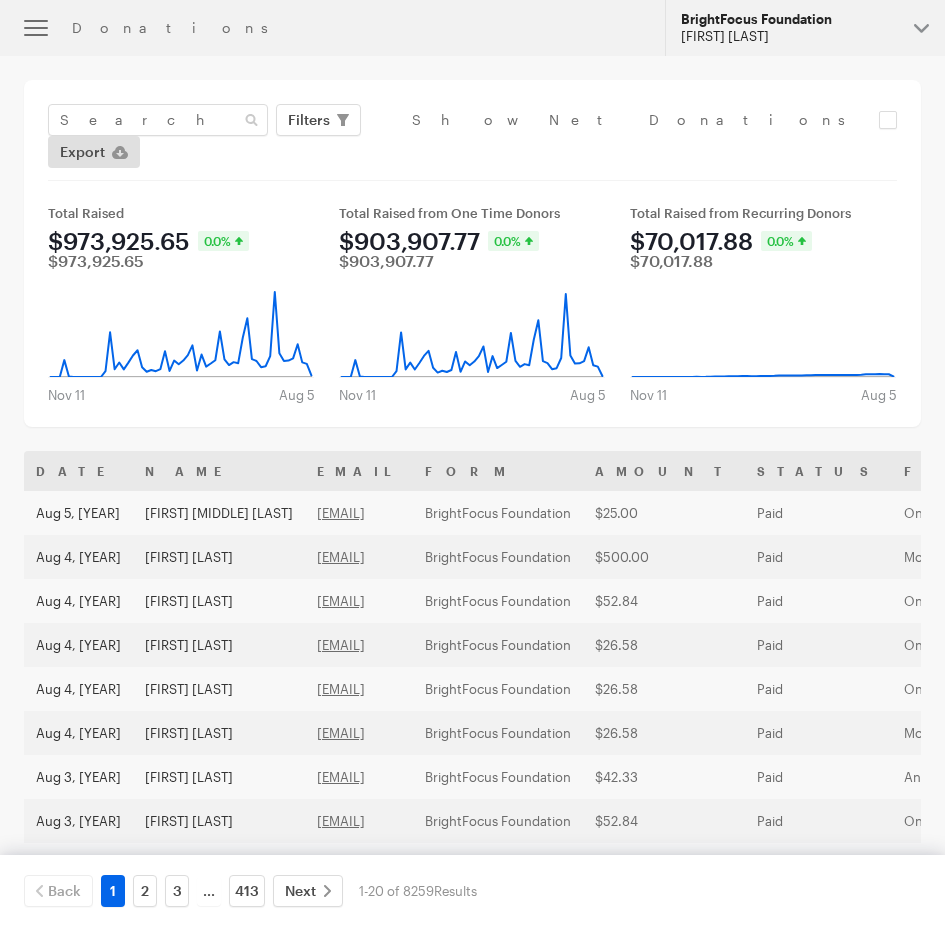 click on "BrightFocus Foundation" at bounding box center (789, 19) 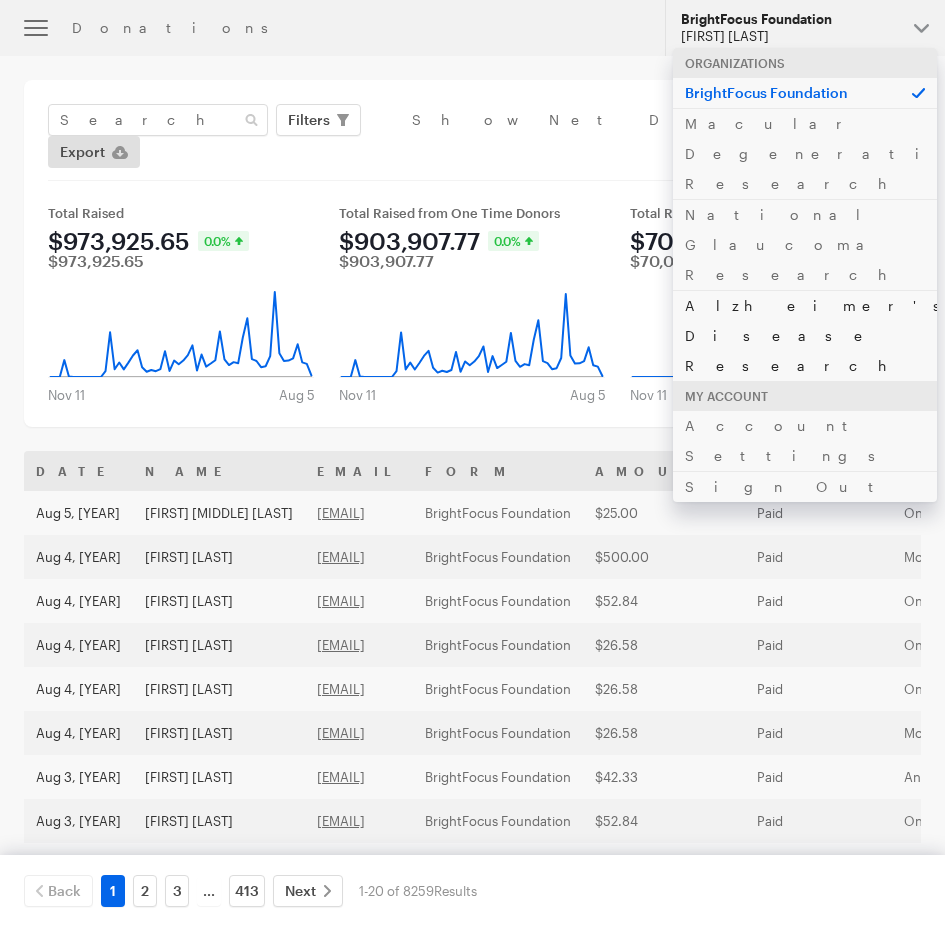 click on "Alzheimer's Disease Research" at bounding box center [805, 335] 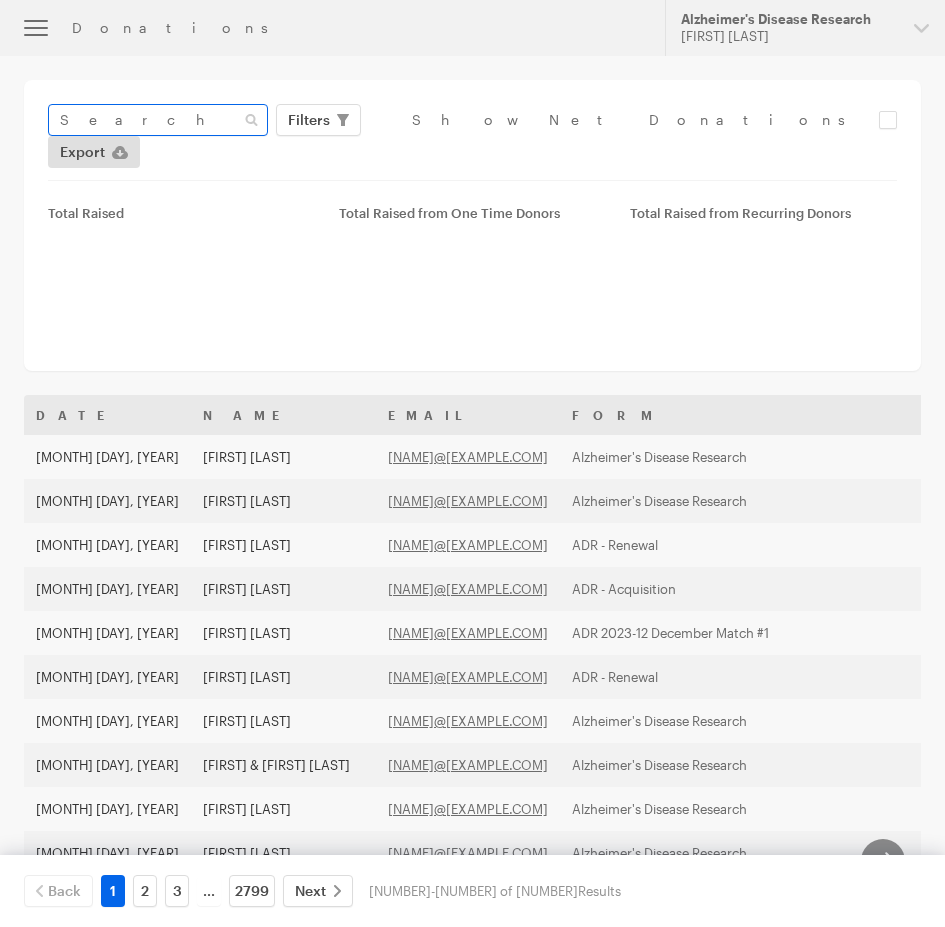 scroll, scrollTop: 0, scrollLeft: 0, axis: both 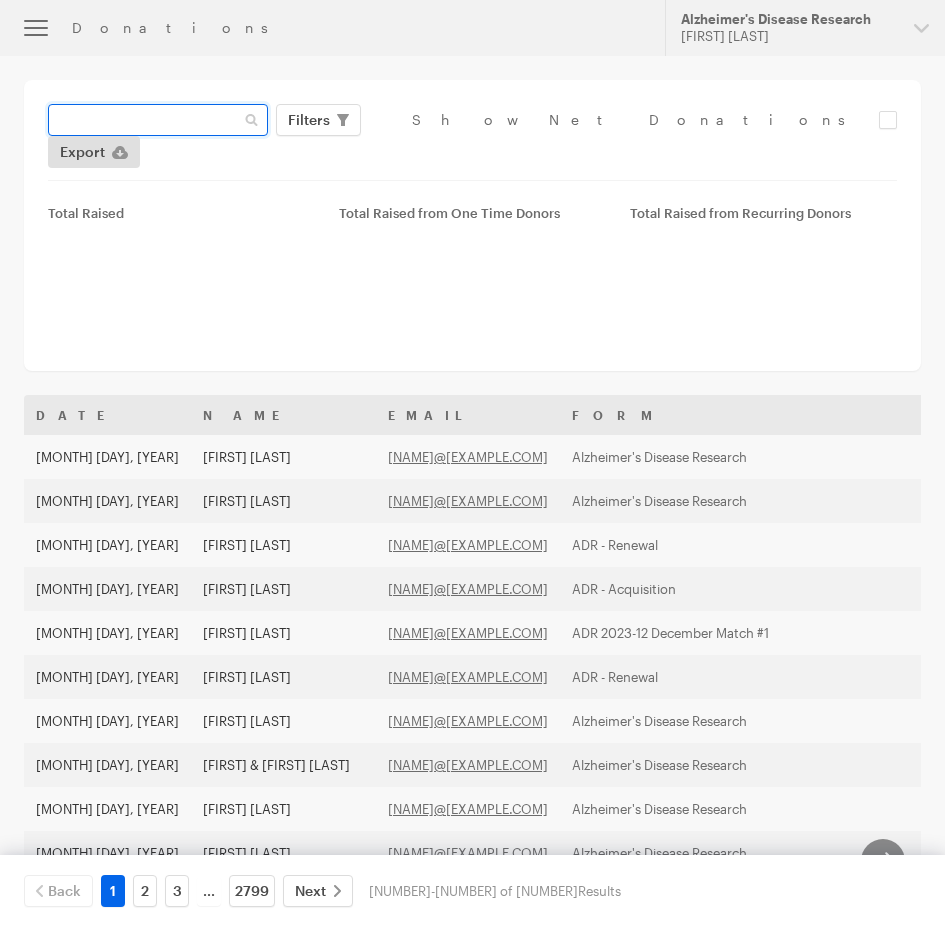 click at bounding box center (158, 120) 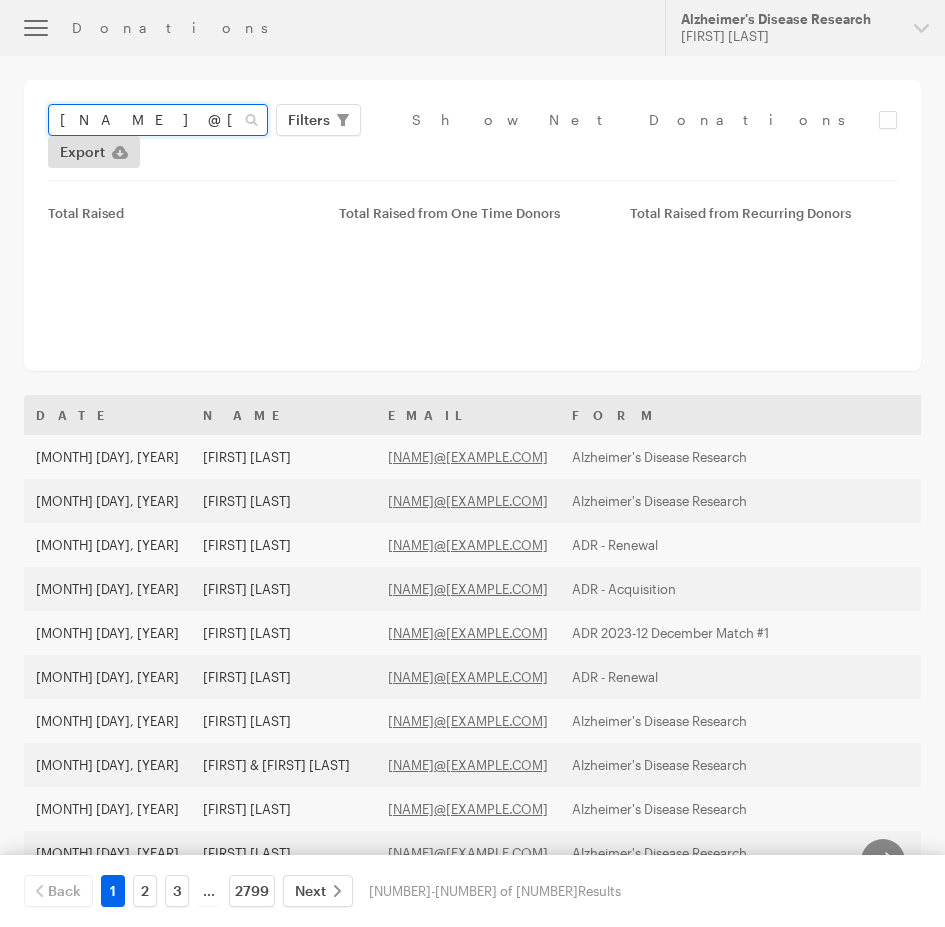 scroll, scrollTop: 0, scrollLeft: 1, axis: horizontal 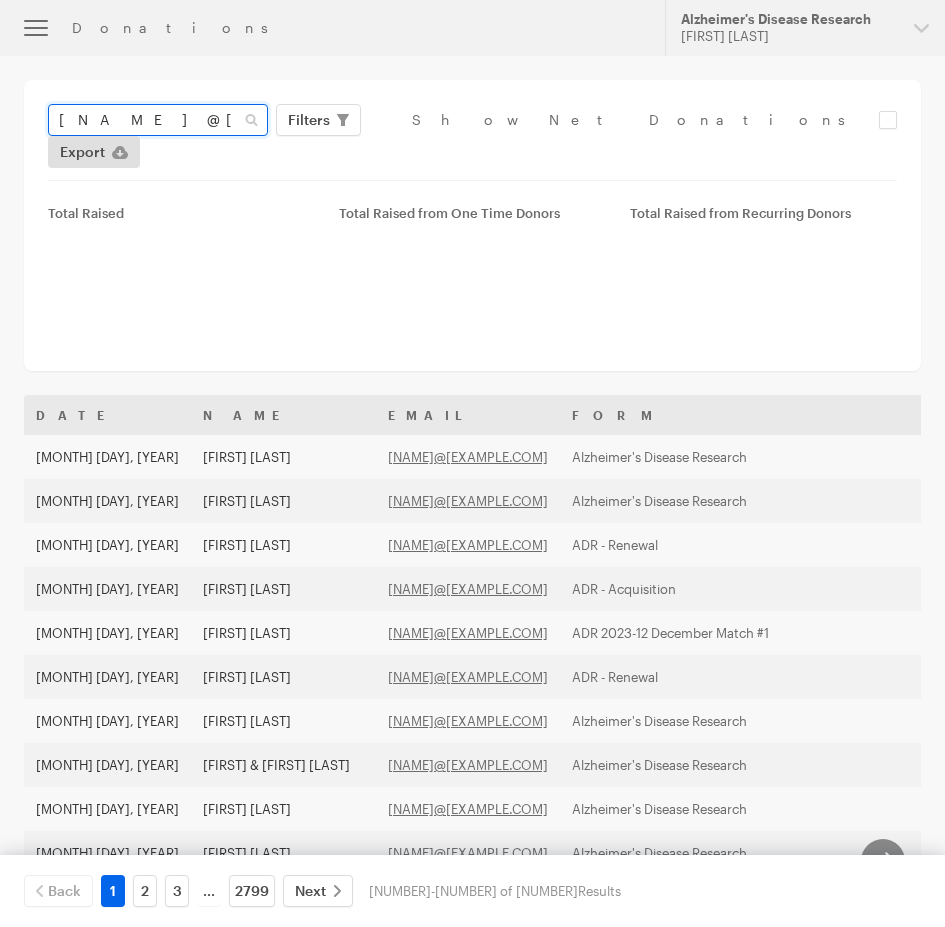 type on "[EMAIL]" 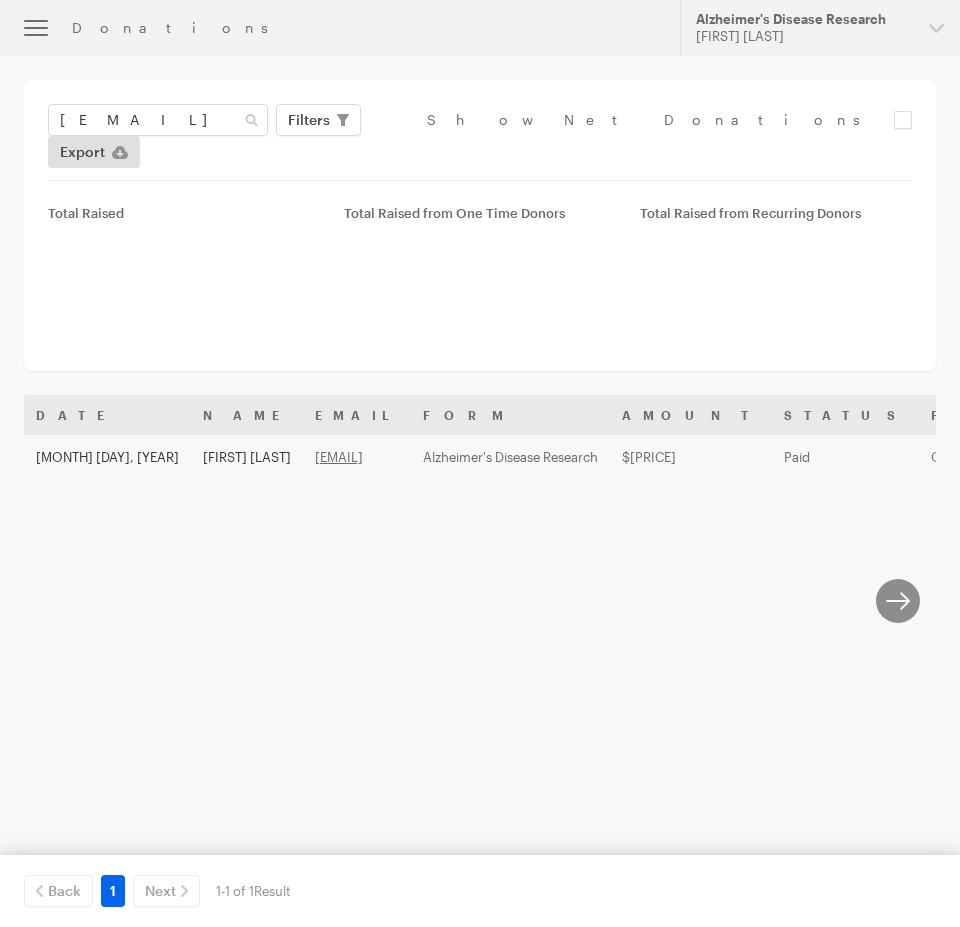 scroll, scrollTop: 0, scrollLeft: 0, axis: both 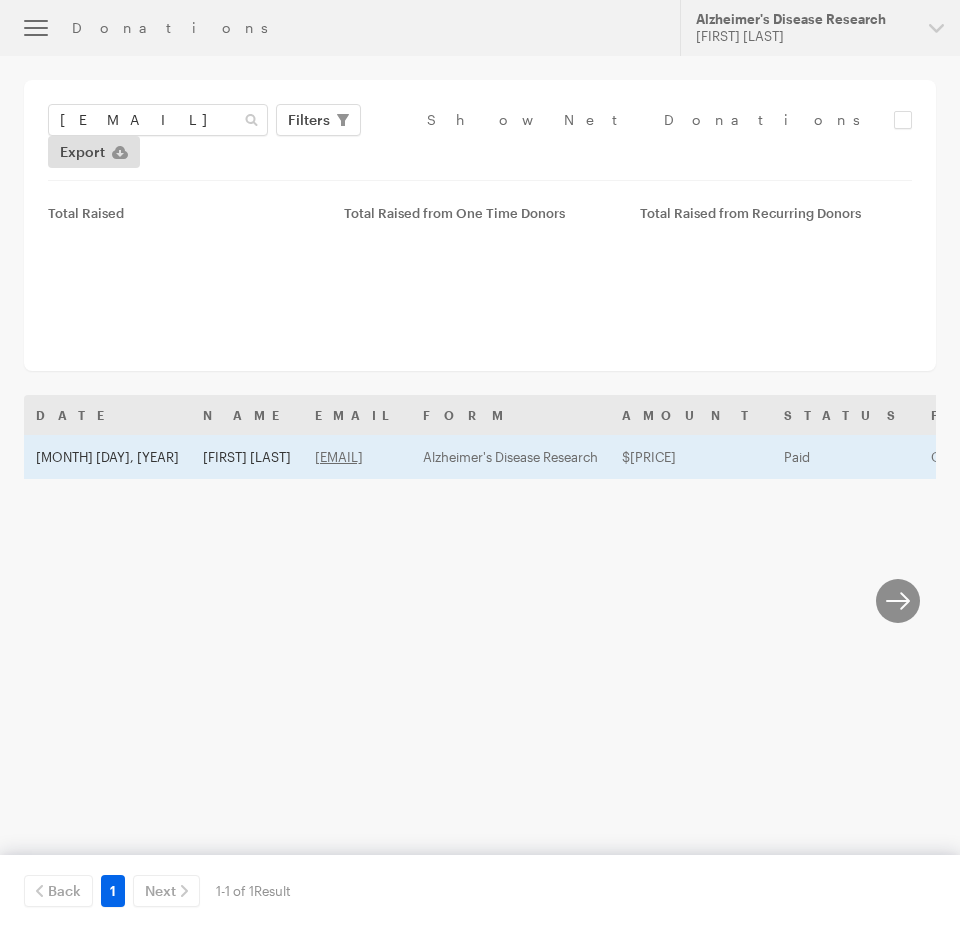 click on "[FIRST] [LAST]" at bounding box center (247, 457) 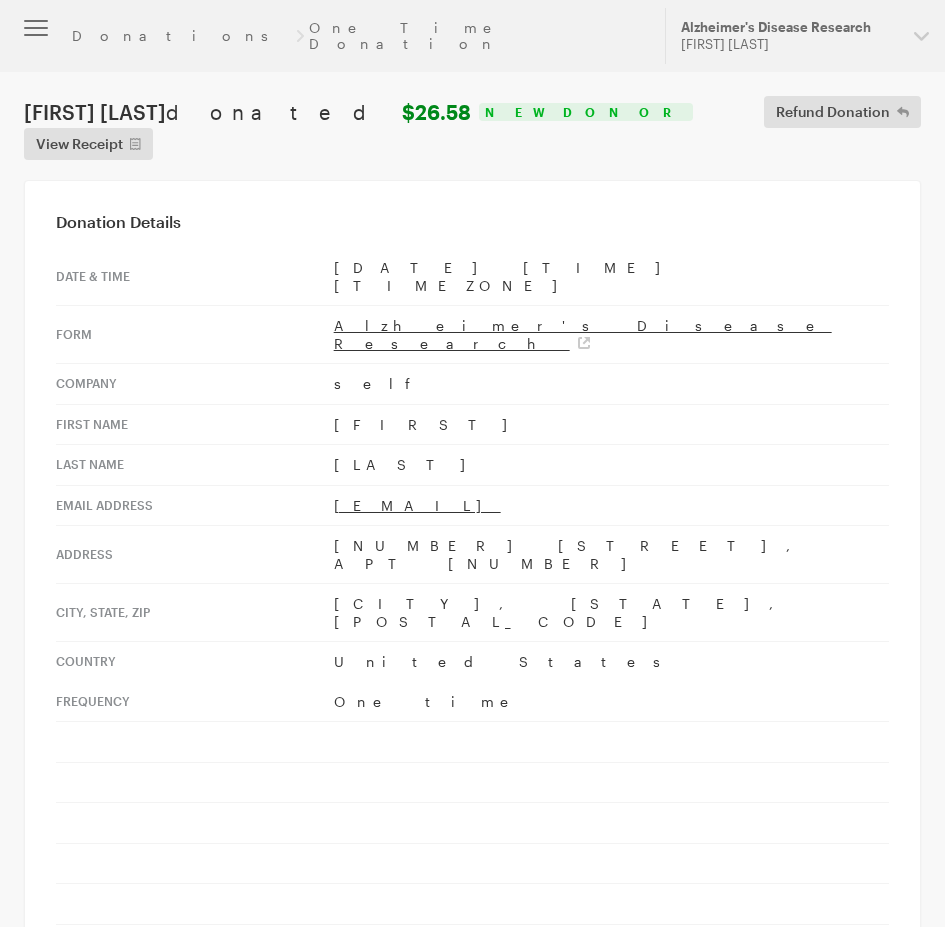 scroll, scrollTop: 0, scrollLeft: 0, axis: both 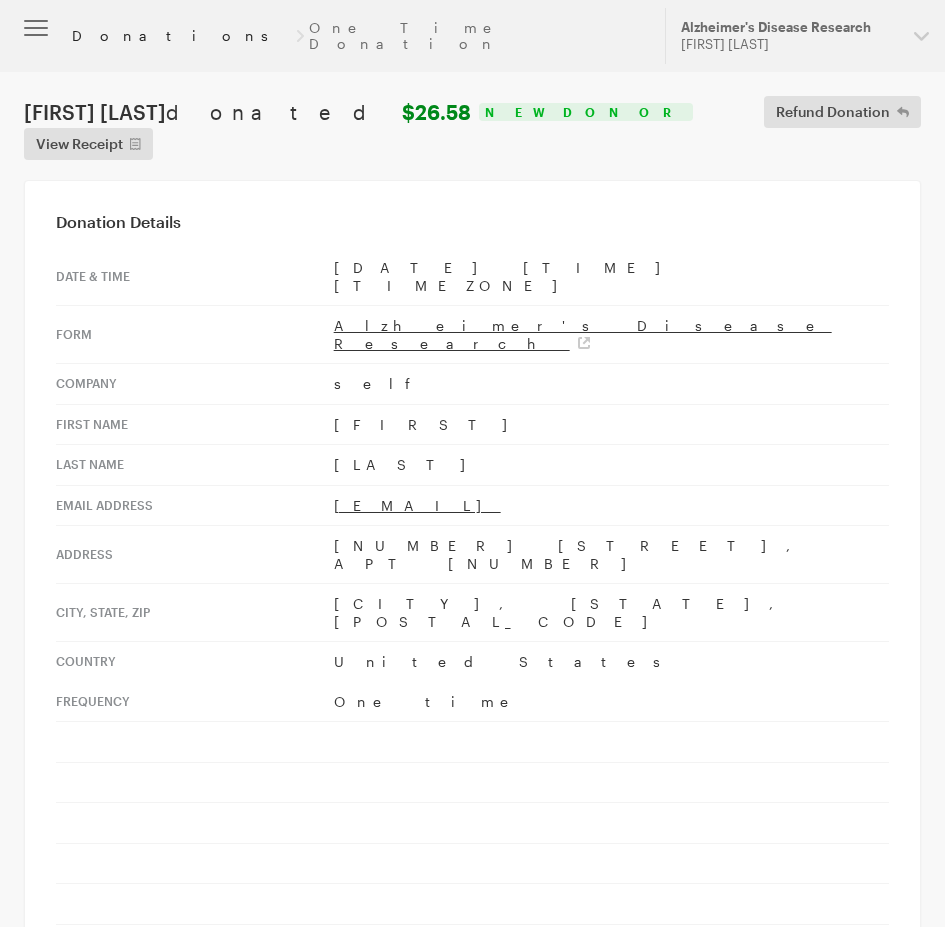 click on "Donations" at bounding box center [181, 36] 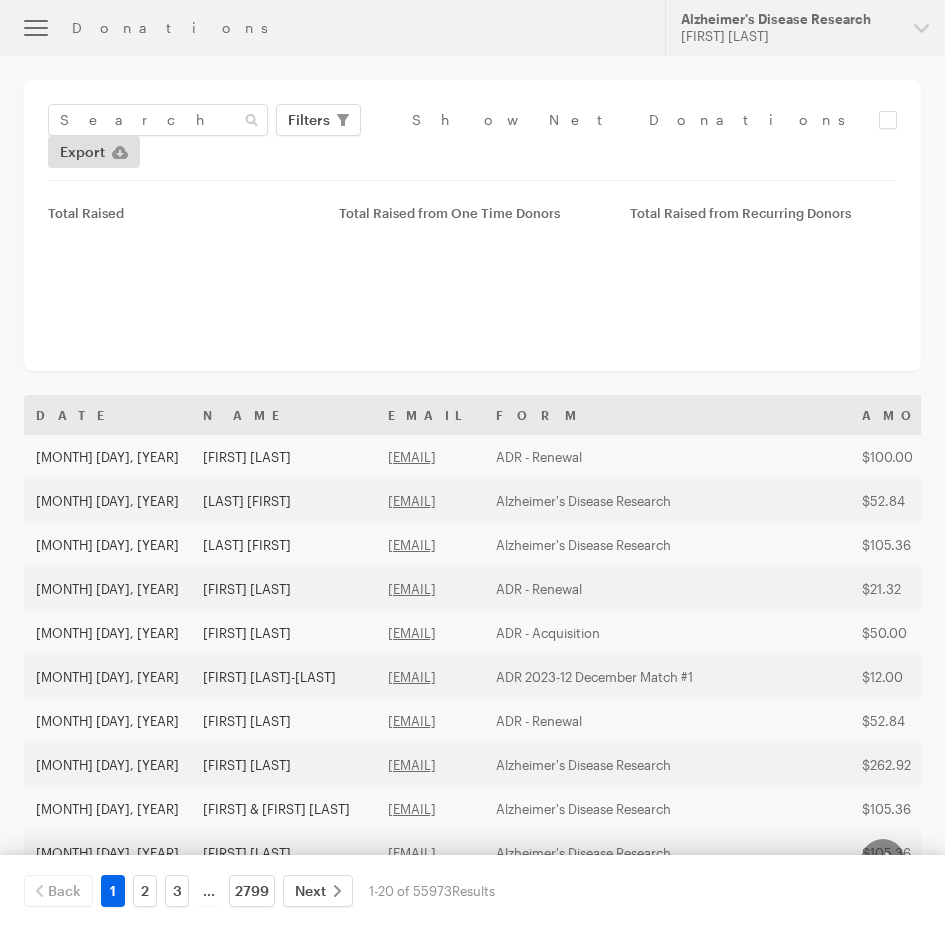 scroll, scrollTop: 0, scrollLeft: 0, axis: both 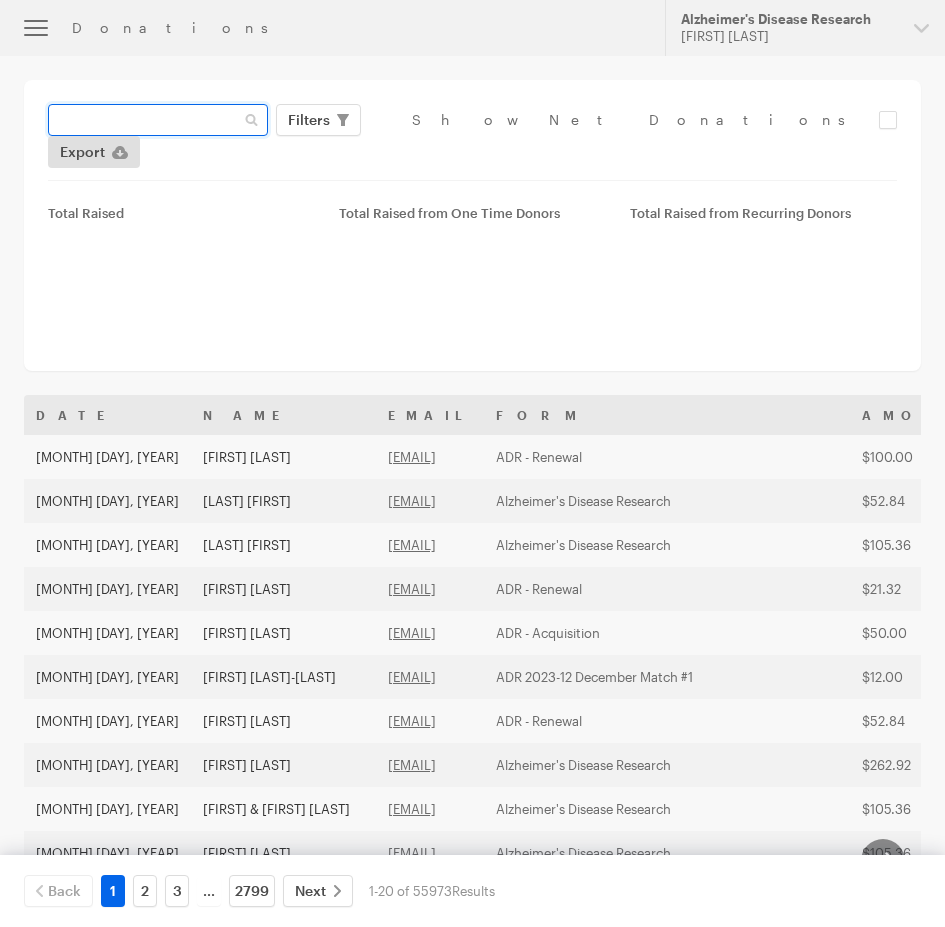 click at bounding box center [158, 120] 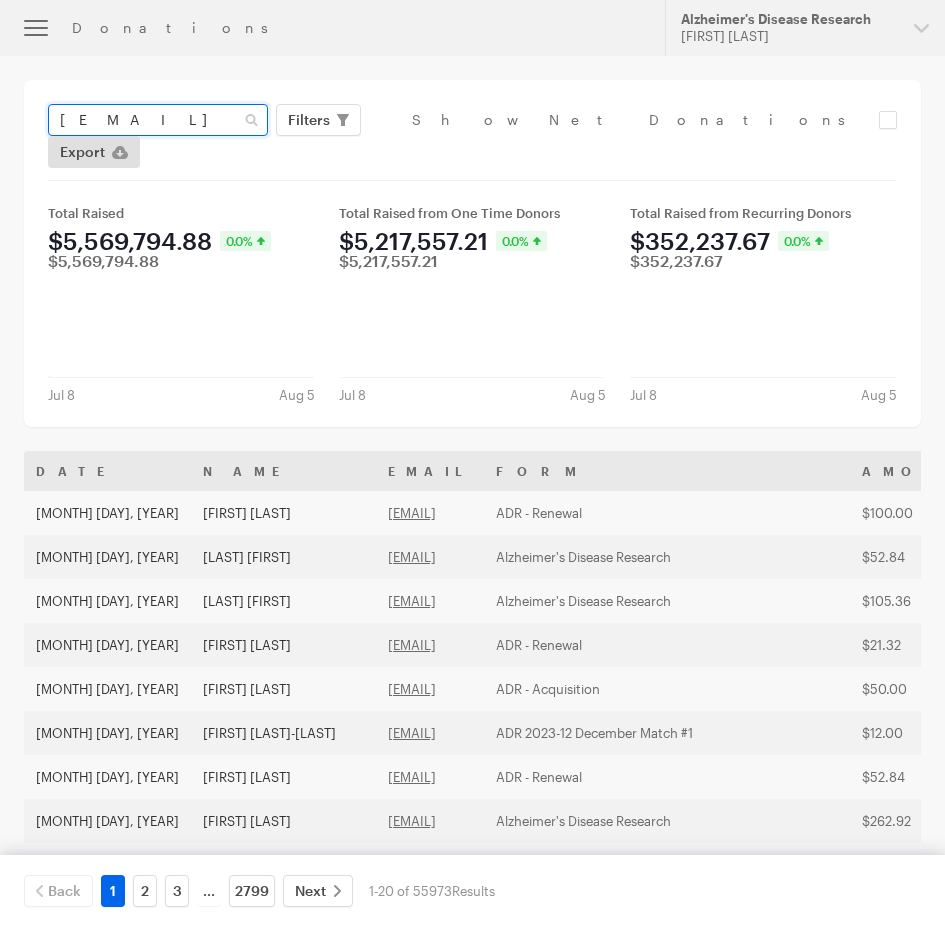 type on "[EMAIL]" 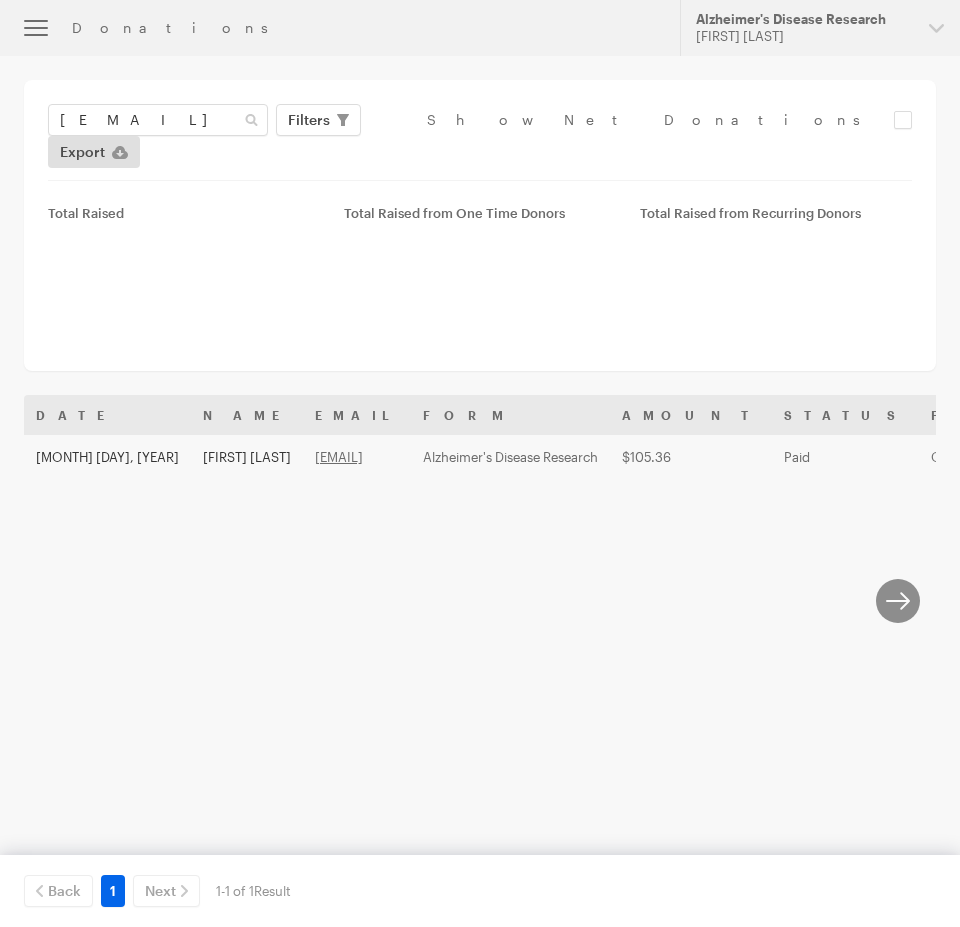 scroll, scrollTop: 0, scrollLeft: 0, axis: both 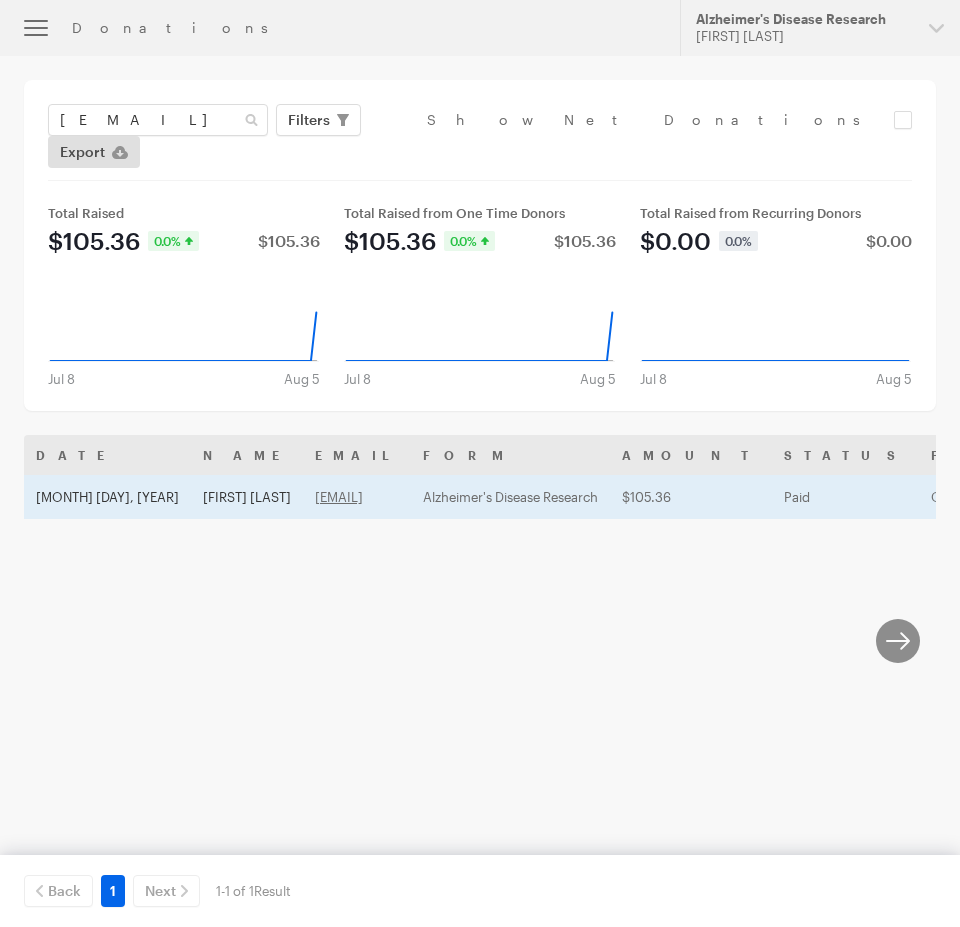 click on "[FIRST] [LAST]" at bounding box center [247, 497] 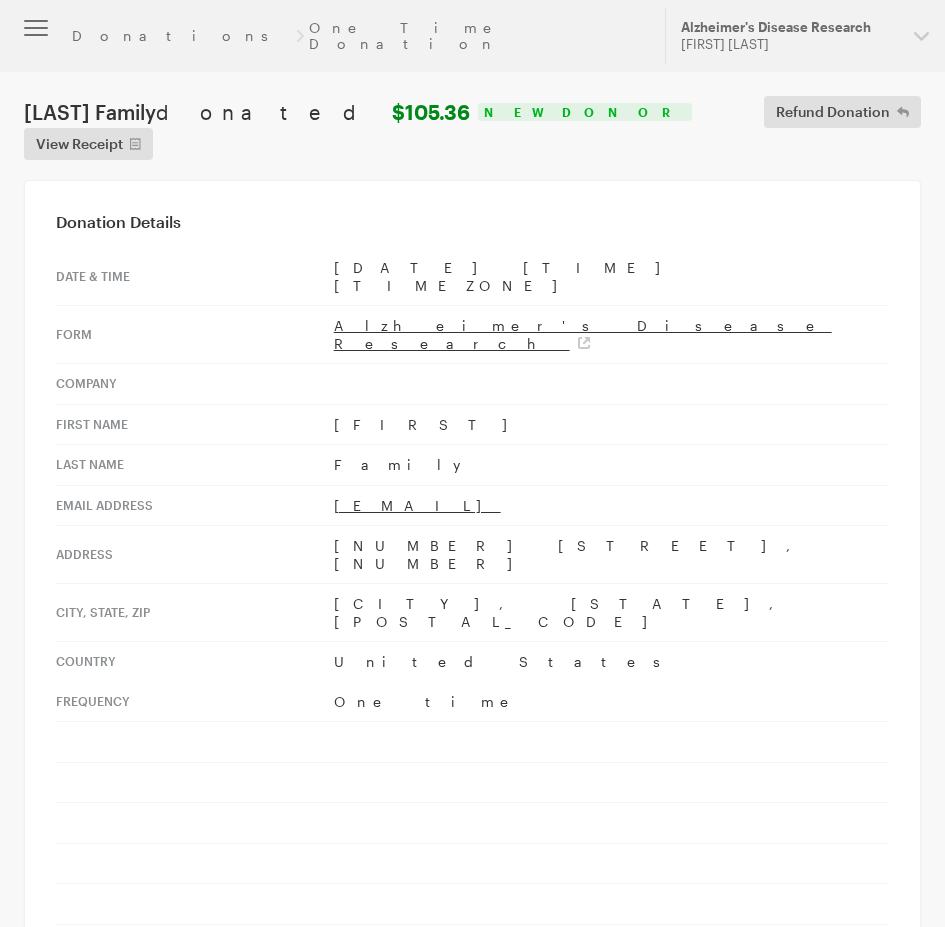 scroll, scrollTop: 0, scrollLeft: 0, axis: both 